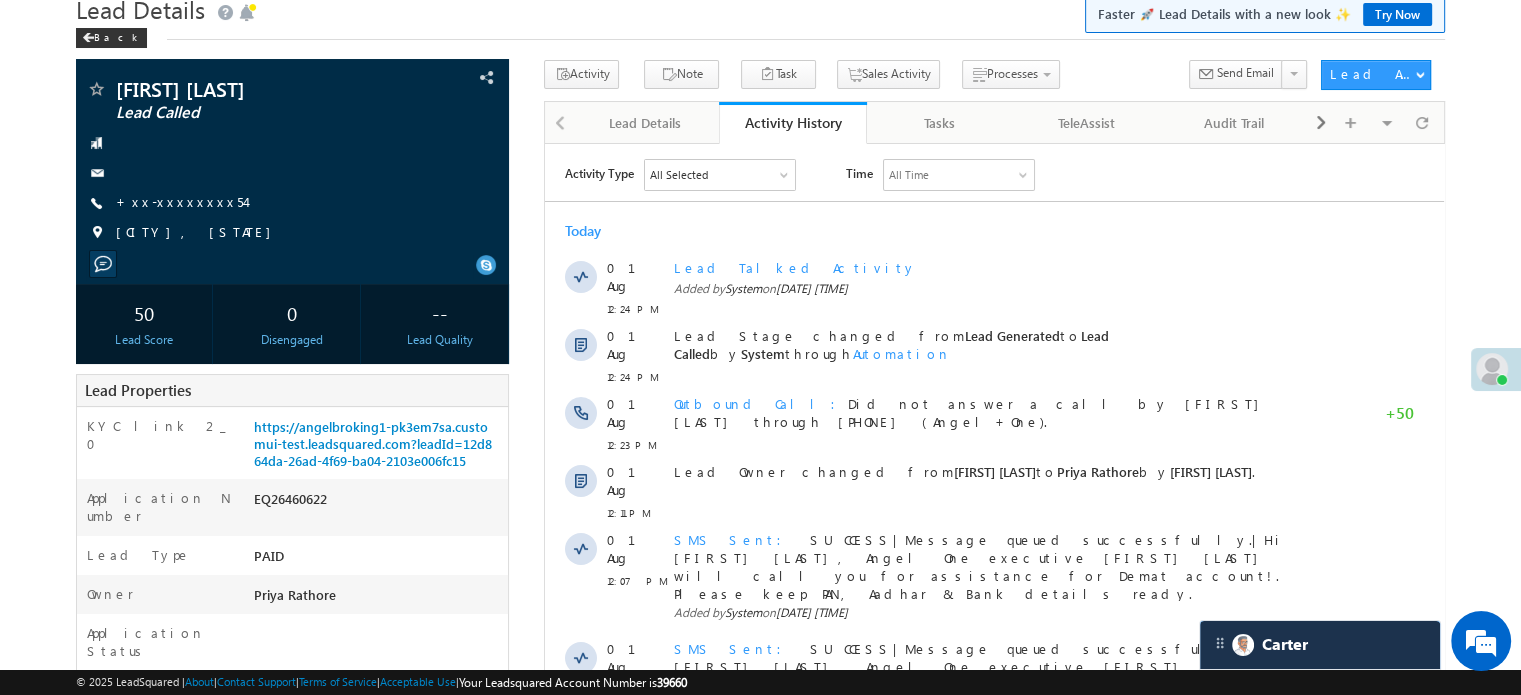 scroll, scrollTop: 0, scrollLeft: 0, axis: both 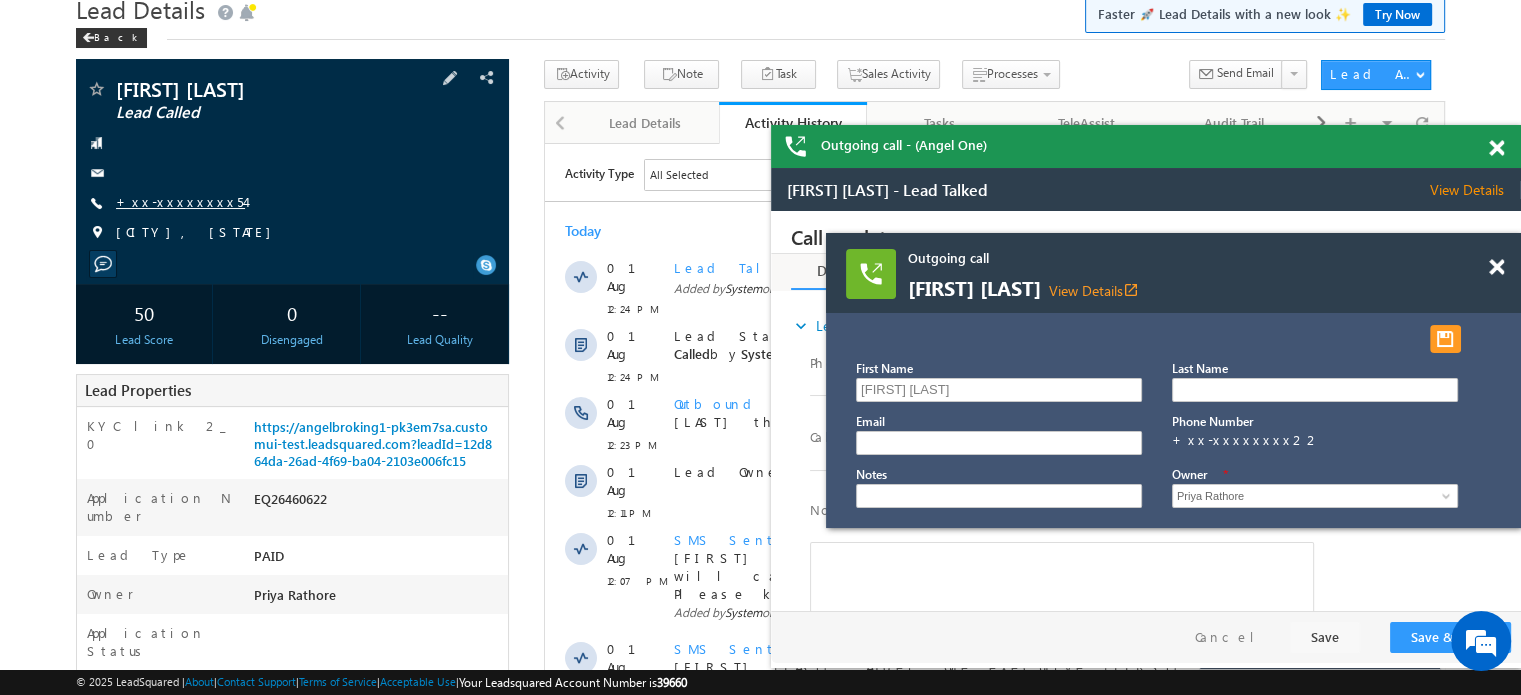 click on "+xx-xxxxxxxx54" at bounding box center [180, 201] 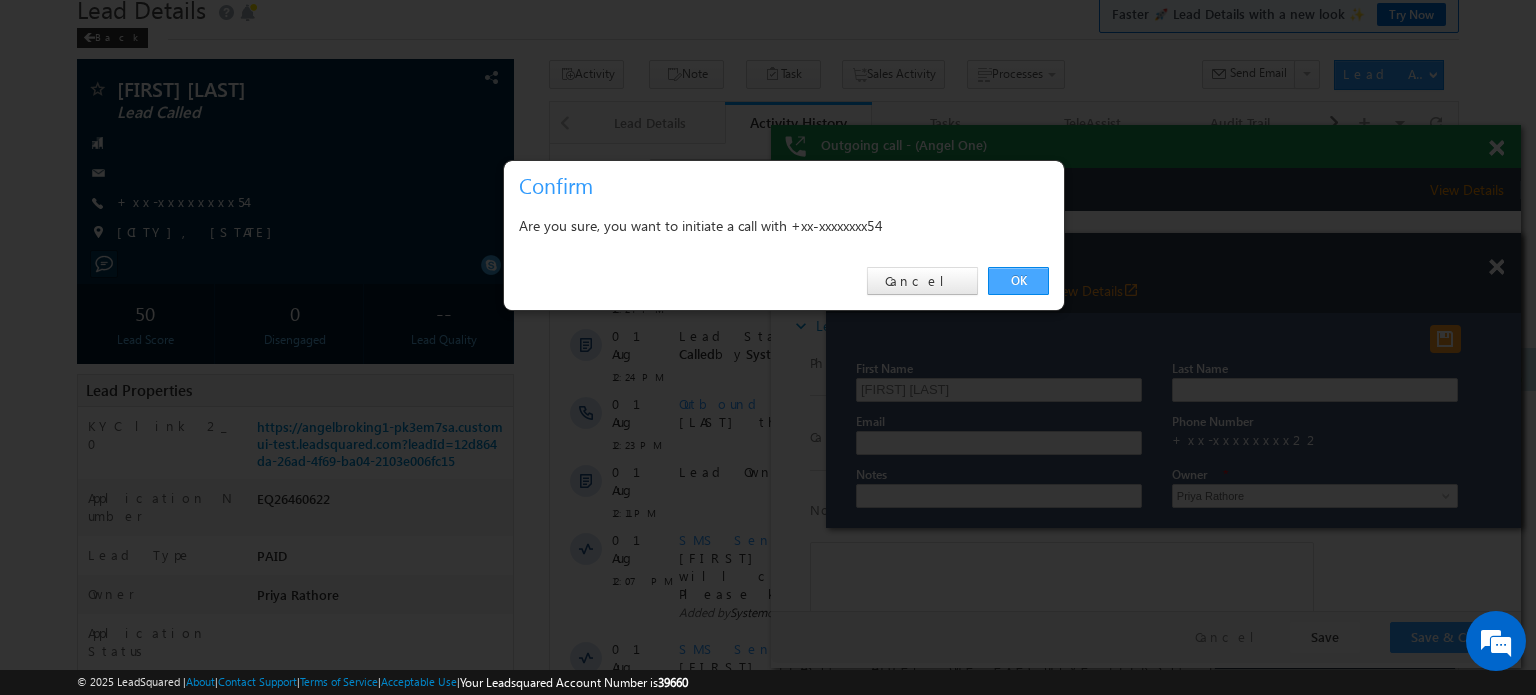 click on "OK" at bounding box center (1018, 281) 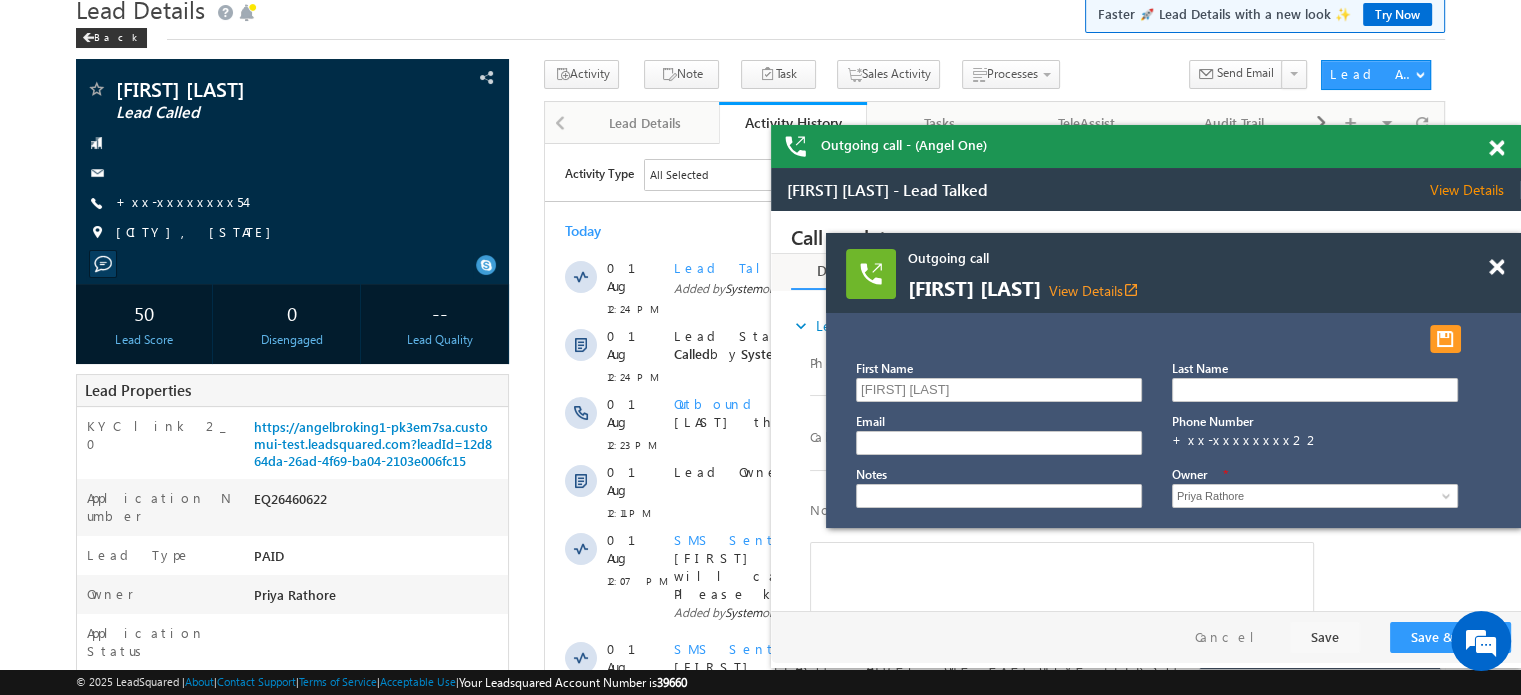 click at bounding box center (1496, 267) 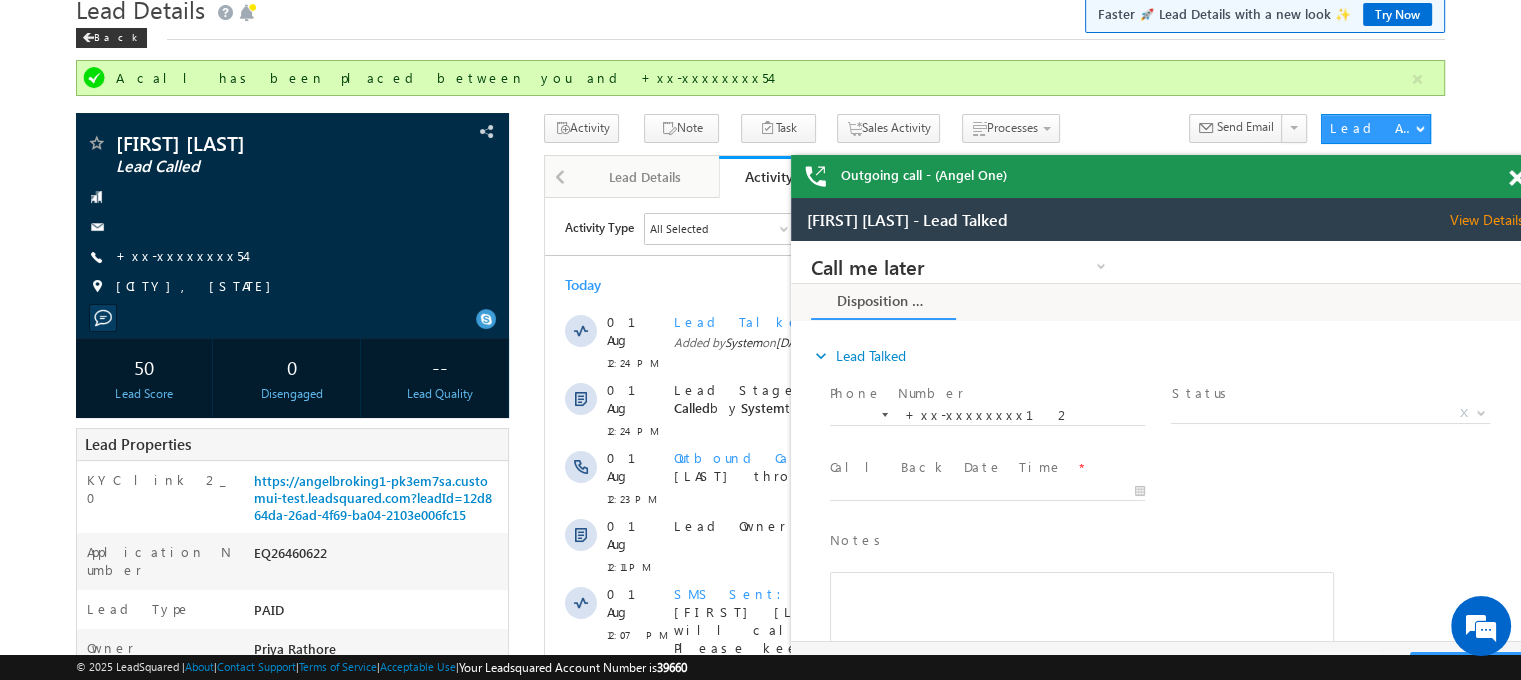 click at bounding box center (1516, 178) 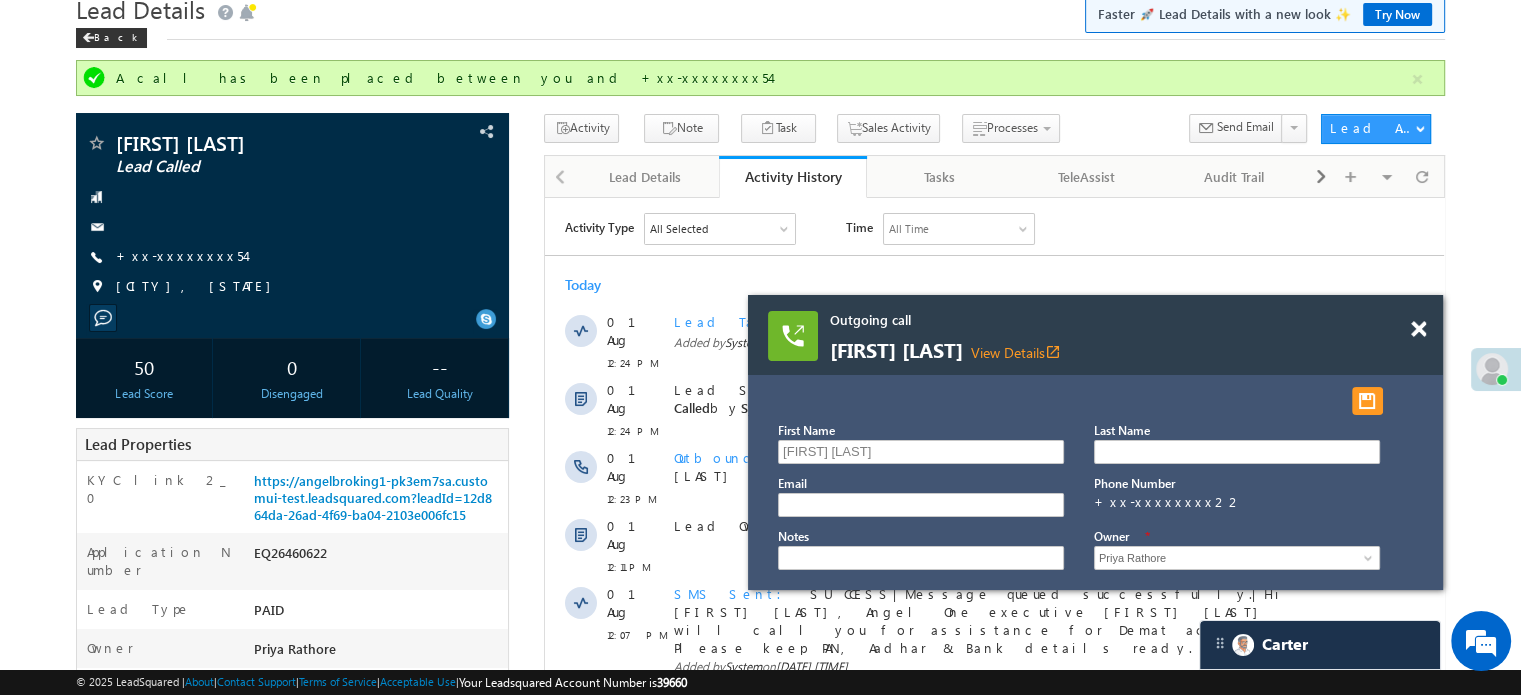 drag, startPoint x: 1298, startPoint y: 339, endPoint x: 1180, endPoint y: 341, distance: 118.016945 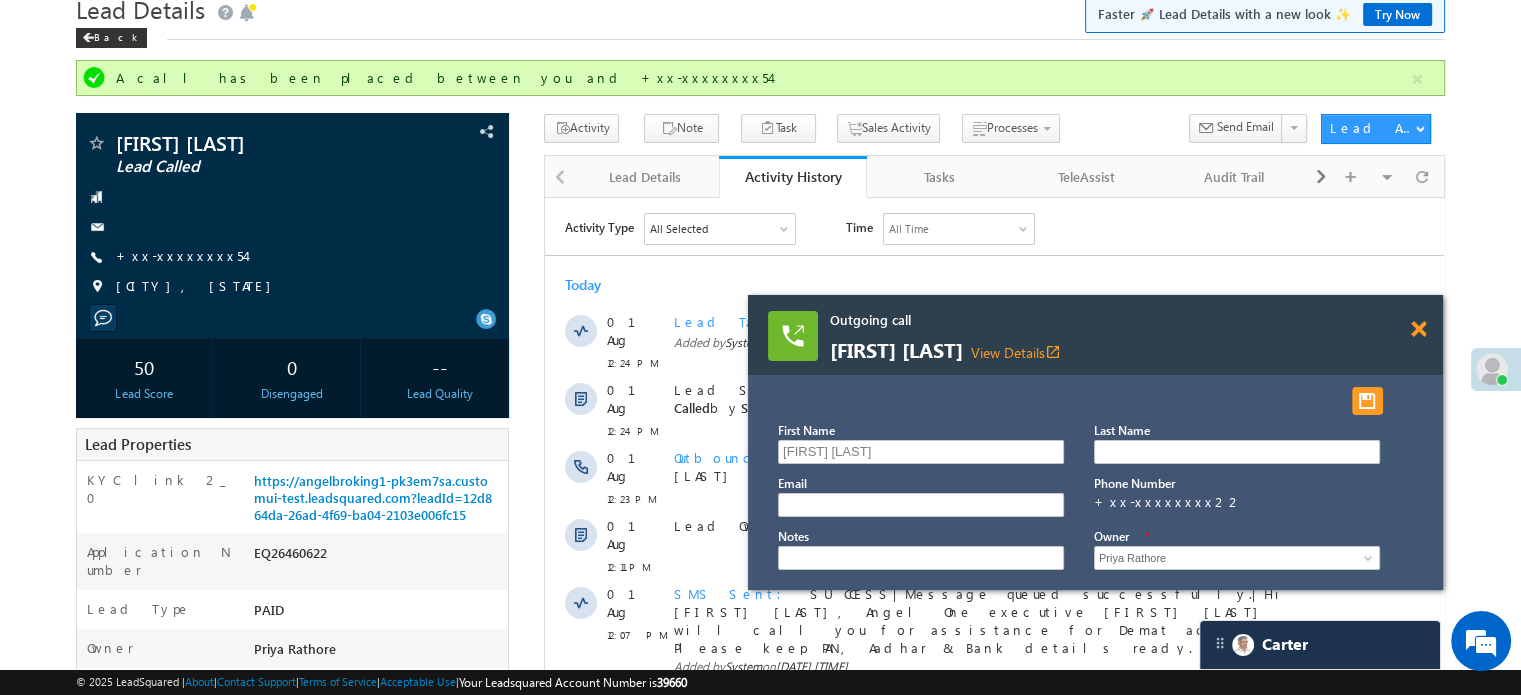 click at bounding box center [1418, 329] 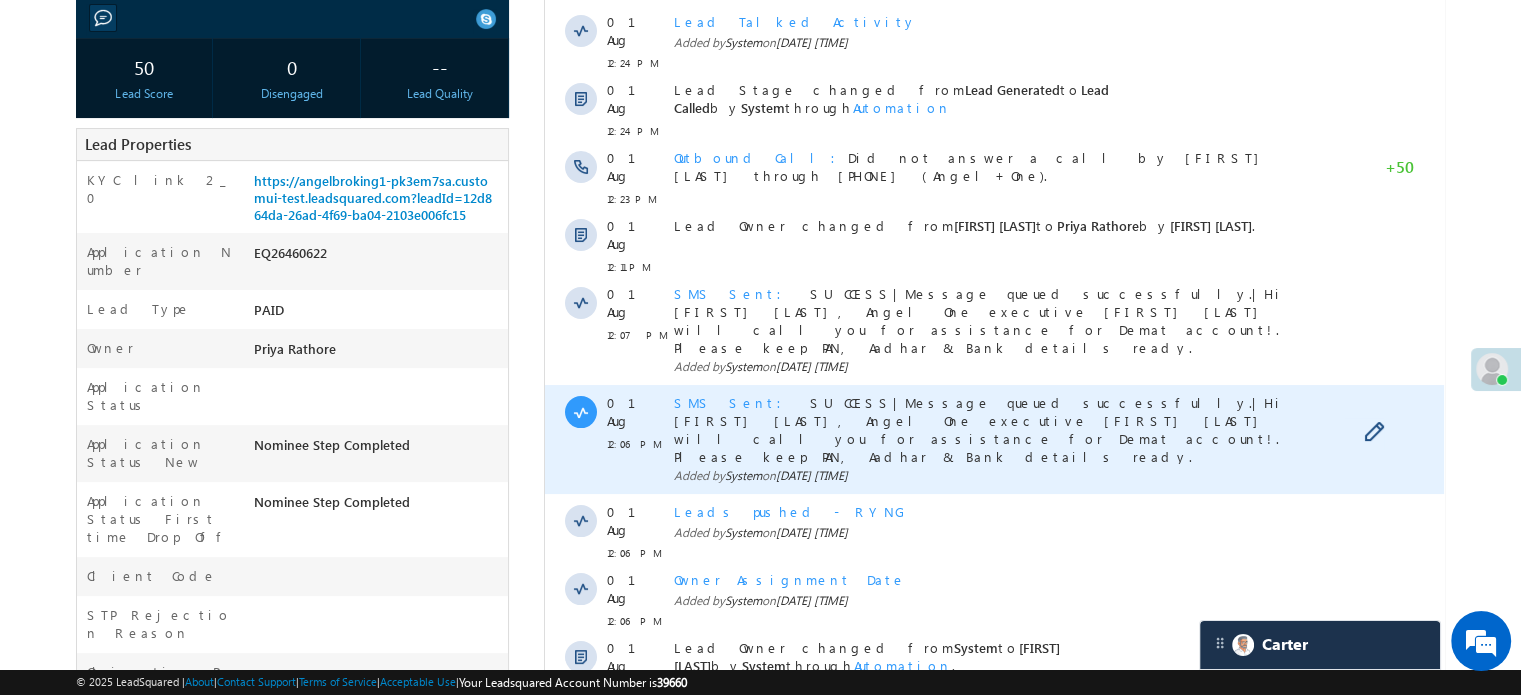scroll, scrollTop: 0, scrollLeft: 0, axis: both 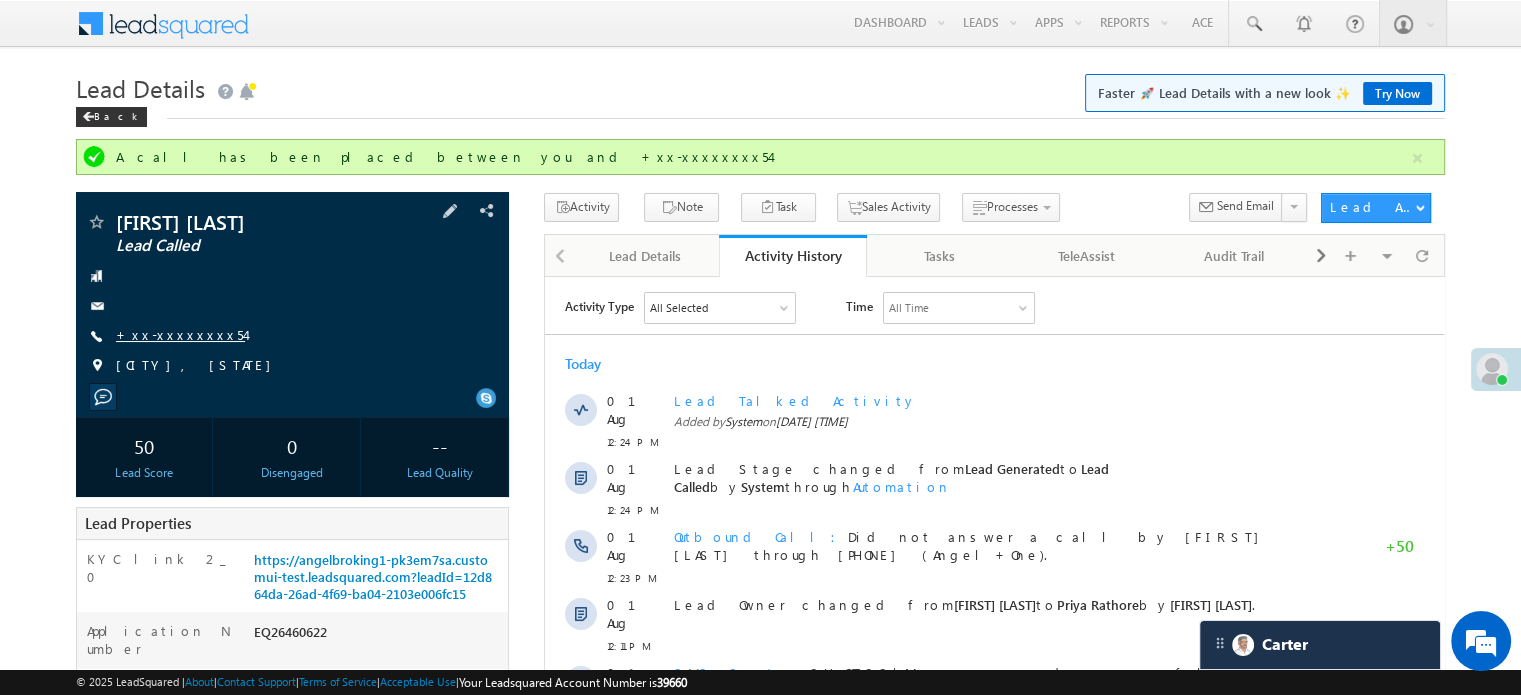 click on "+xx-xxxxxxxx54" at bounding box center (180, 334) 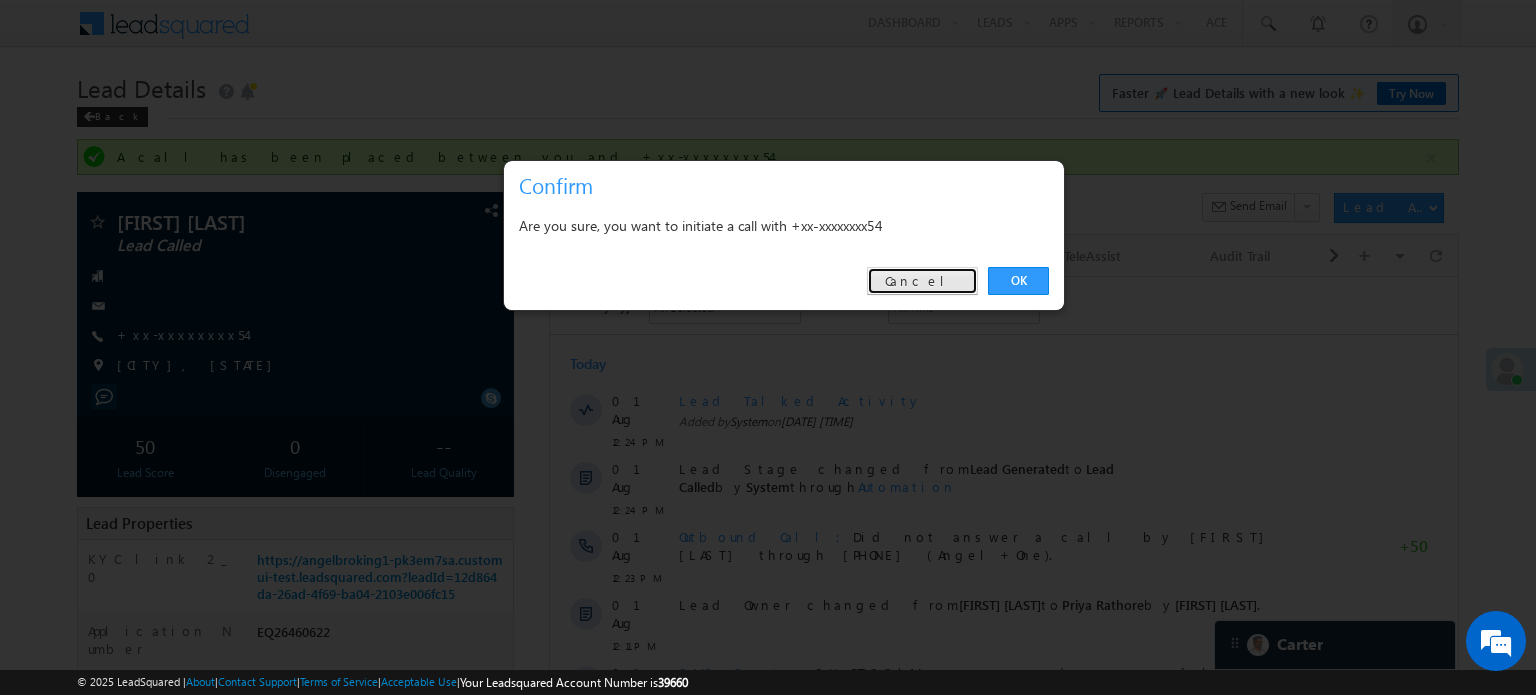 drag, startPoint x: 974, startPoint y: 279, endPoint x: 436, endPoint y: 2, distance: 605.1223 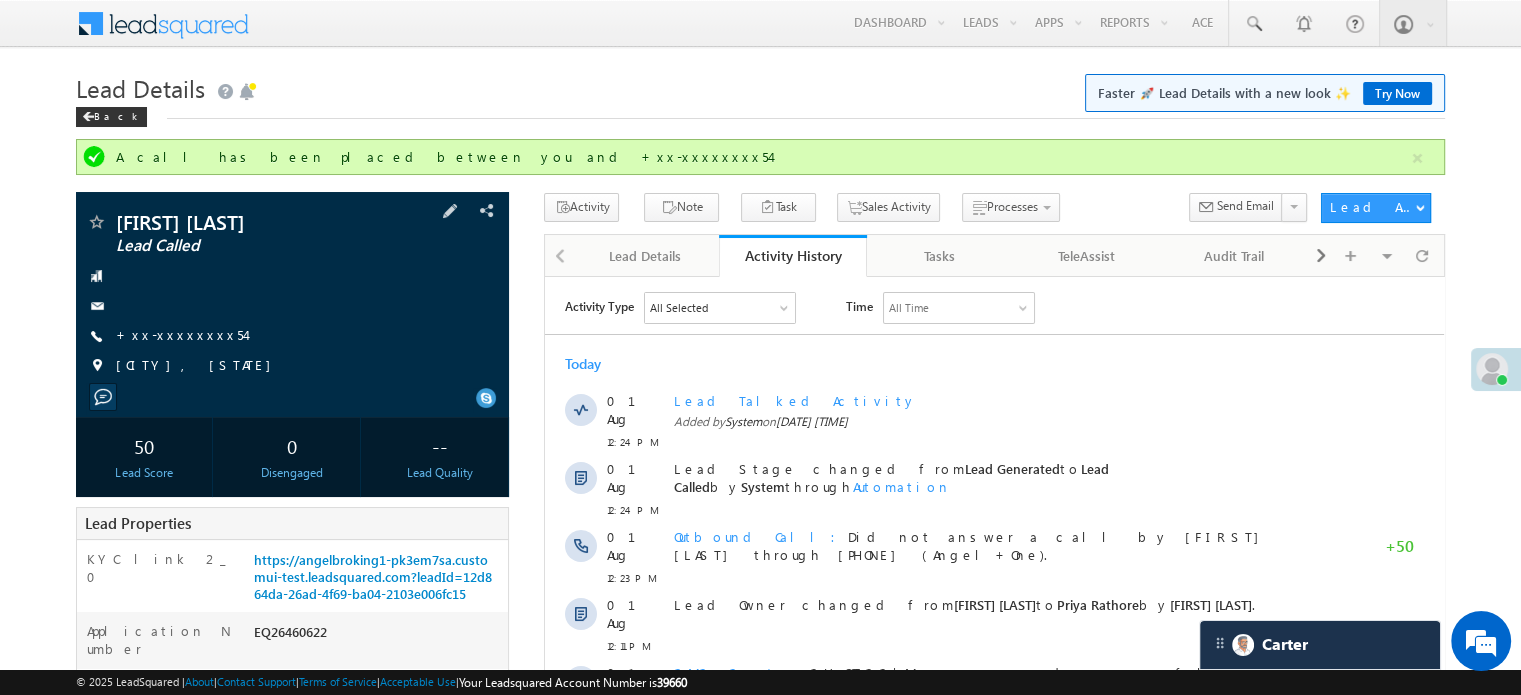 click on "Sanjay Pandey
Lead Called
+xx-xxxxxxxx54" at bounding box center (292, 299) 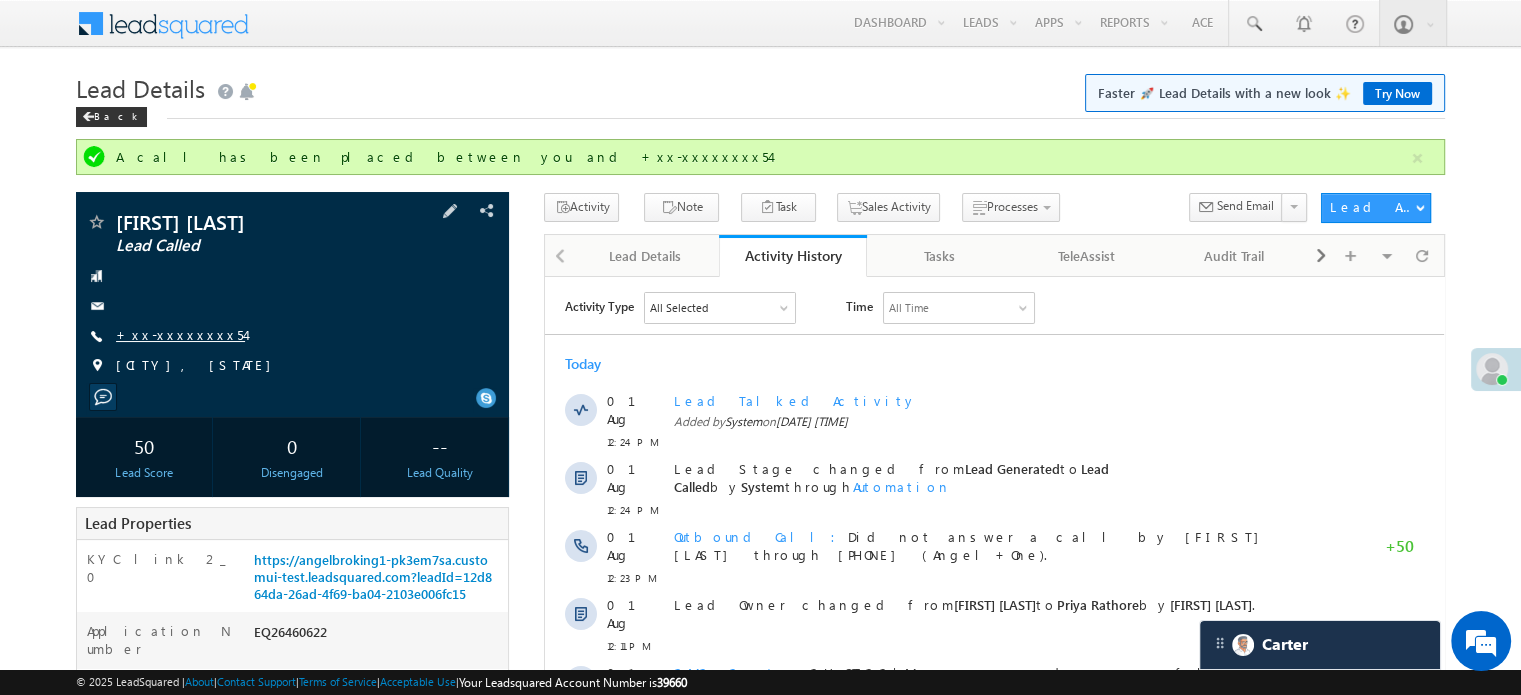click on "+xx-xxxxxxxx54" at bounding box center [180, 334] 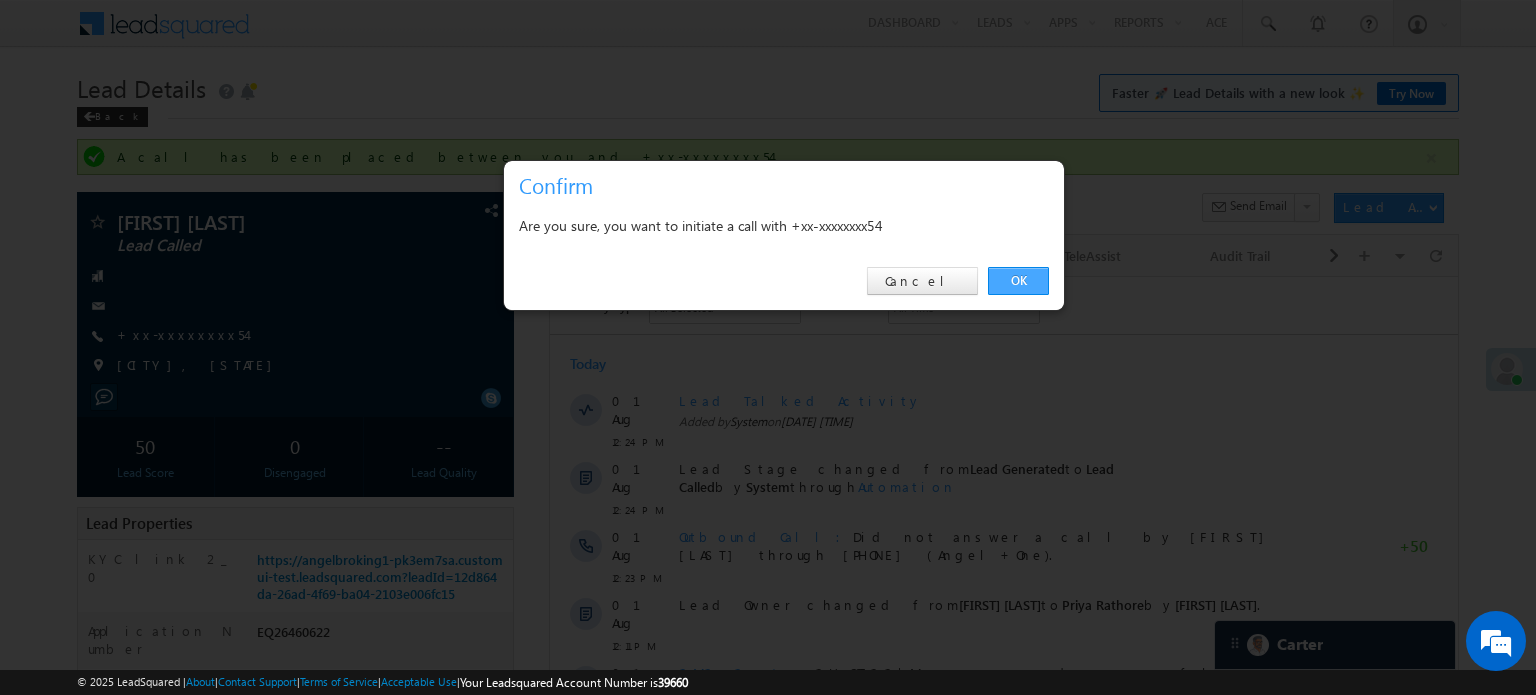 click on "OK" at bounding box center [1018, 281] 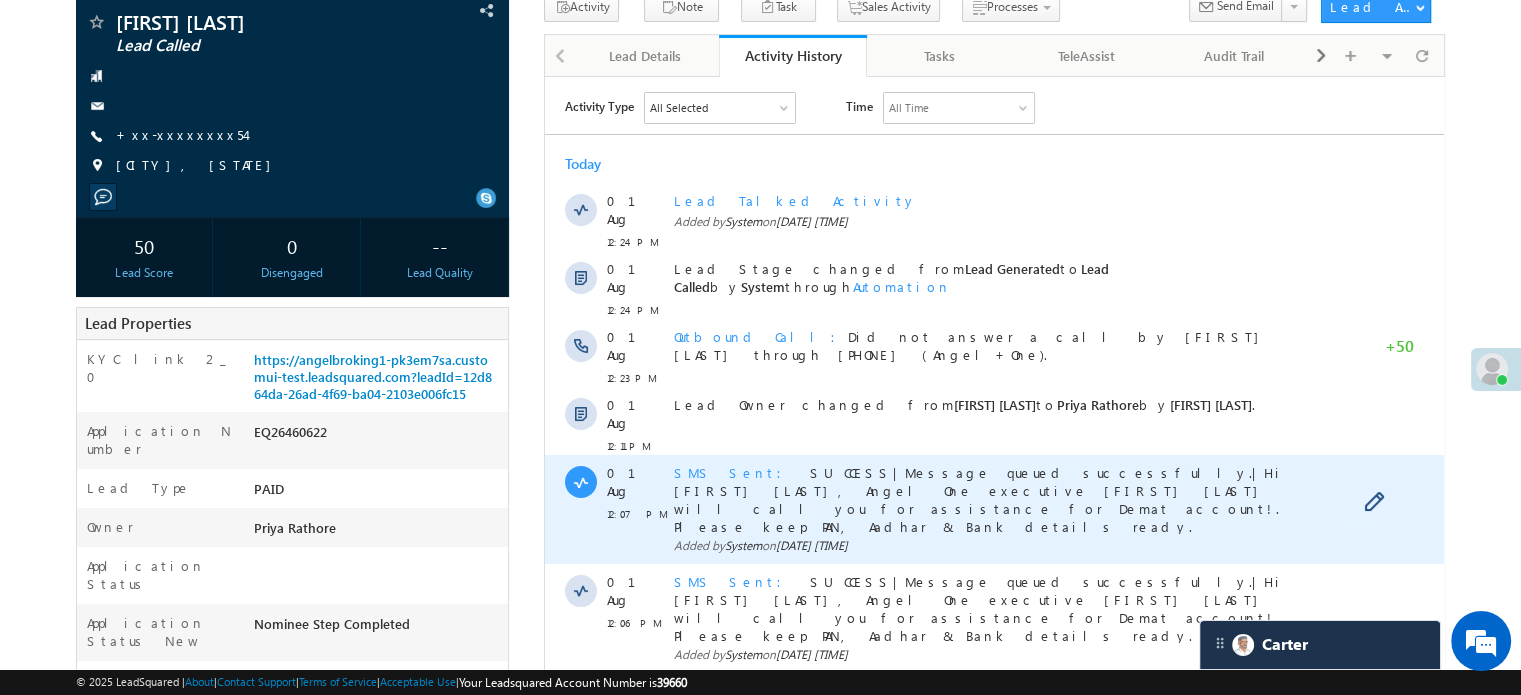 scroll, scrollTop: 300, scrollLeft: 0, axis: vertical 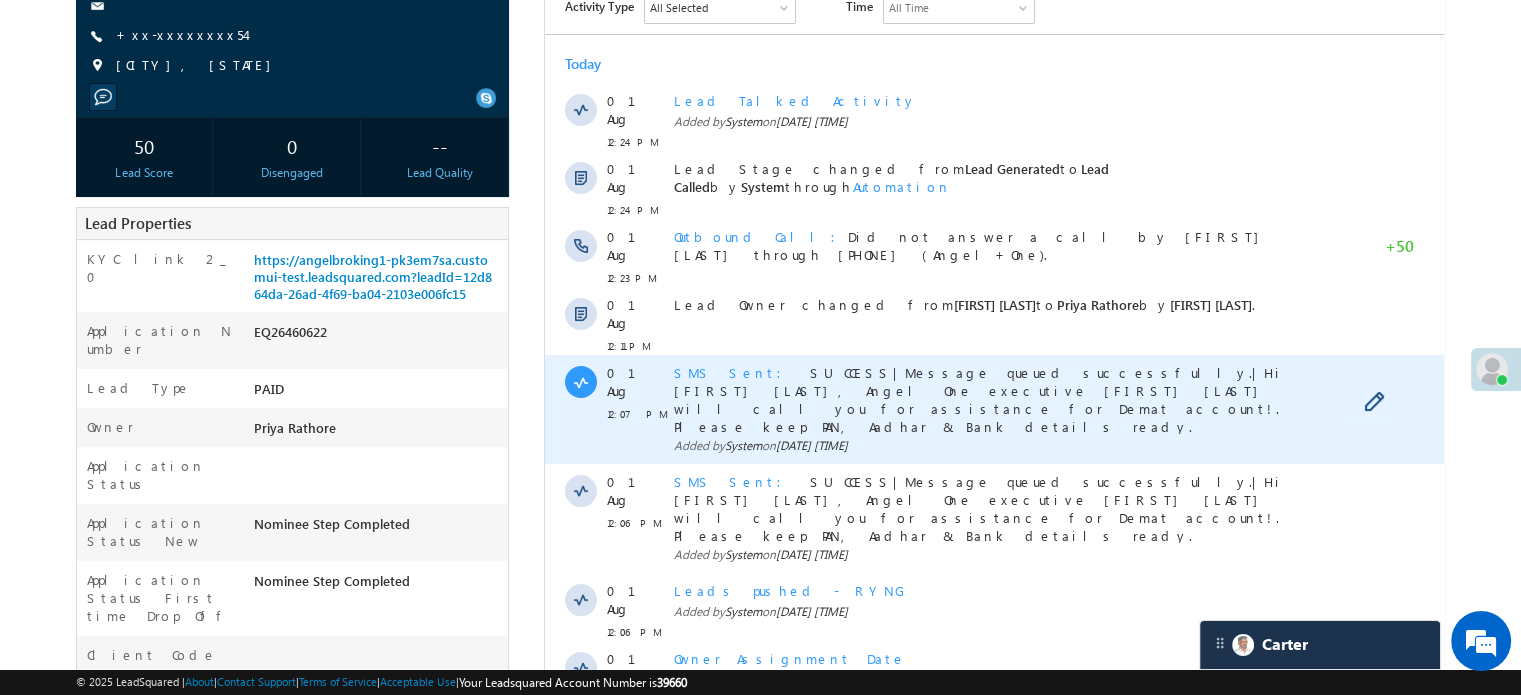 click on "SMS Sent" at bounding box center [734, 372] 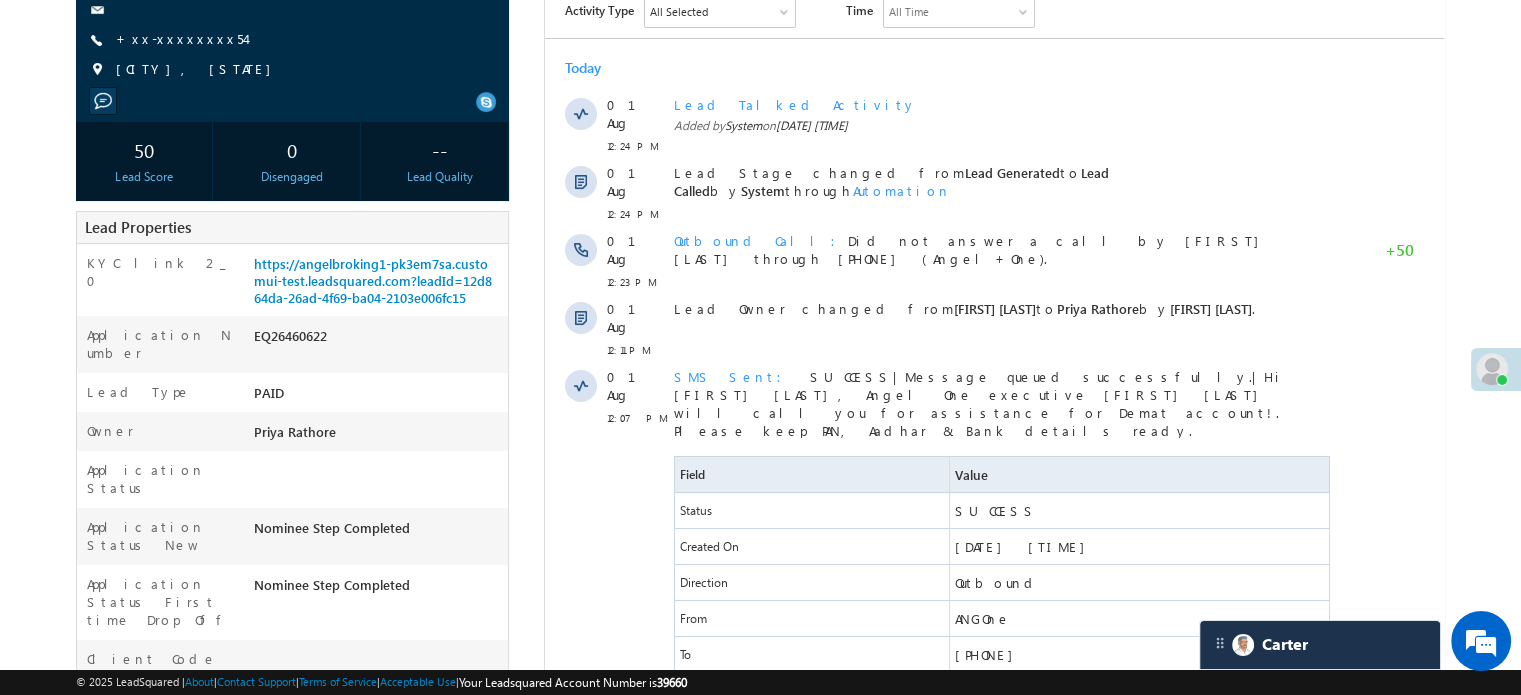 scroll, scrollTop: 300, scrollLeft: 0, axis: vertical 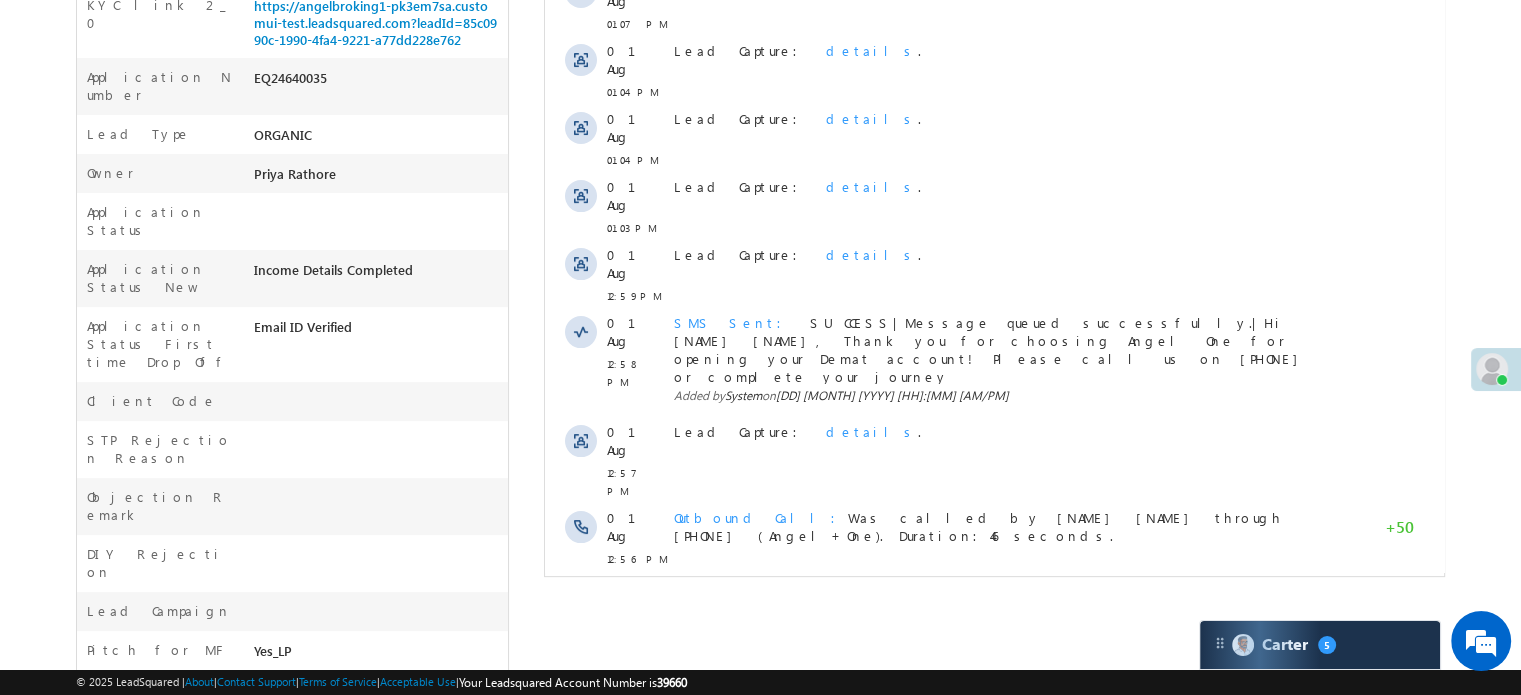 click on "Show More" at bounding box center (994, 603) 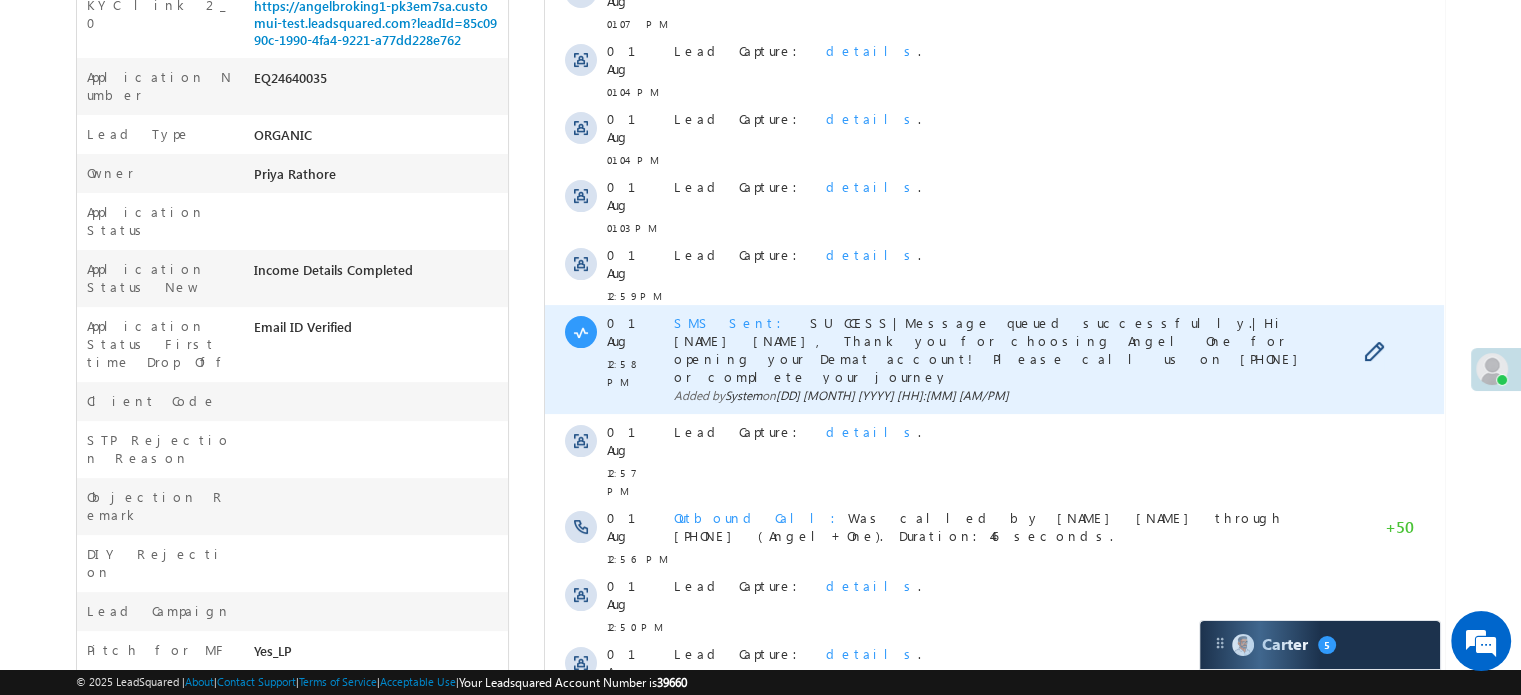 click on "SMS Sent" at bounding box center (734, 322) 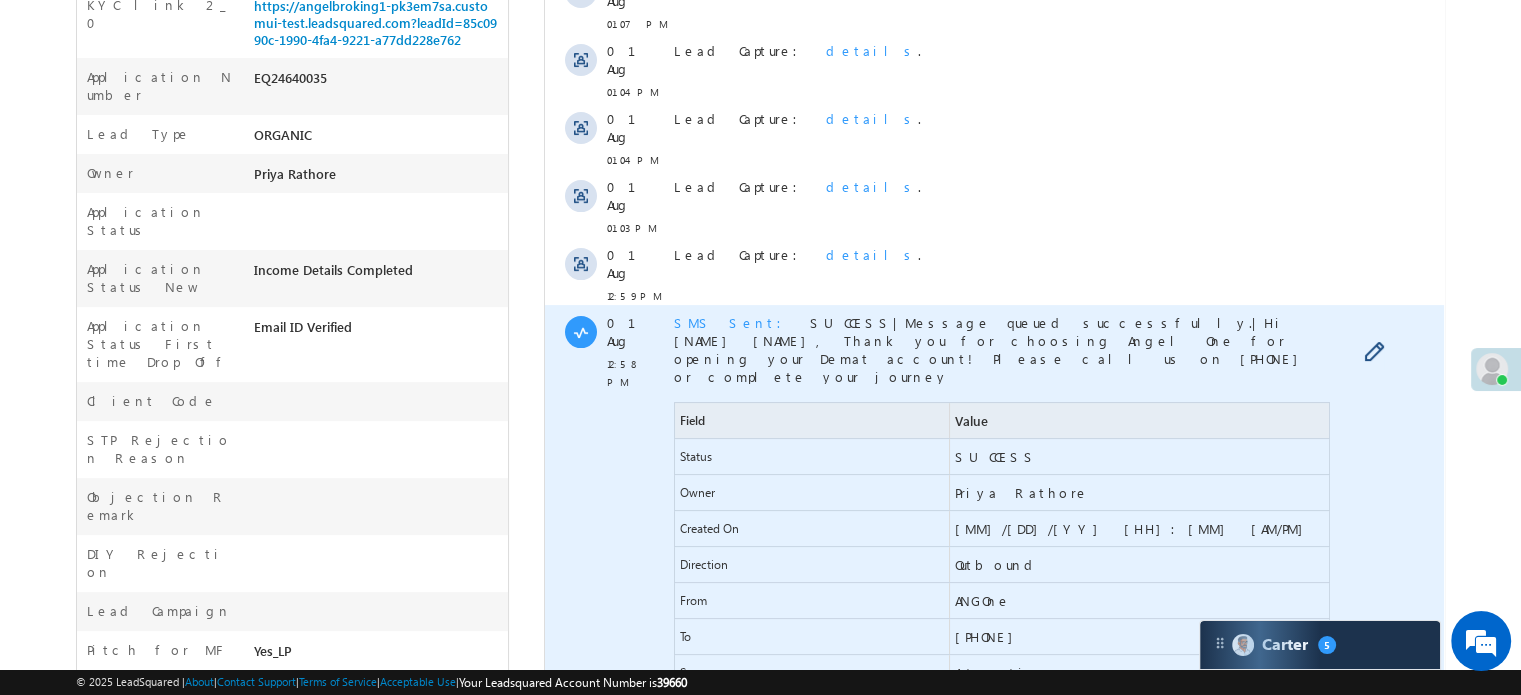 click on "SMS Sent" at bounding box center (734, 322) 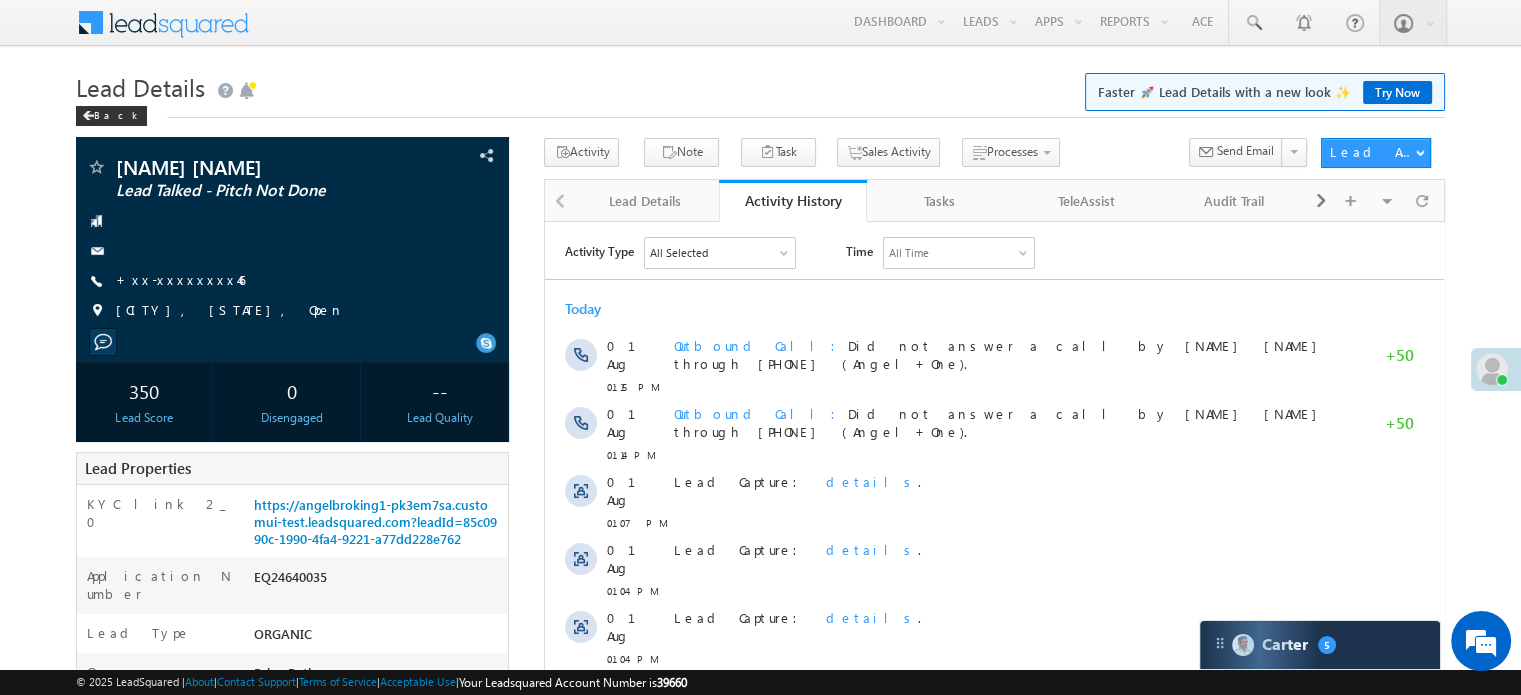 scroll, scrollTop: 0, scrollLeft: 0, axis: both 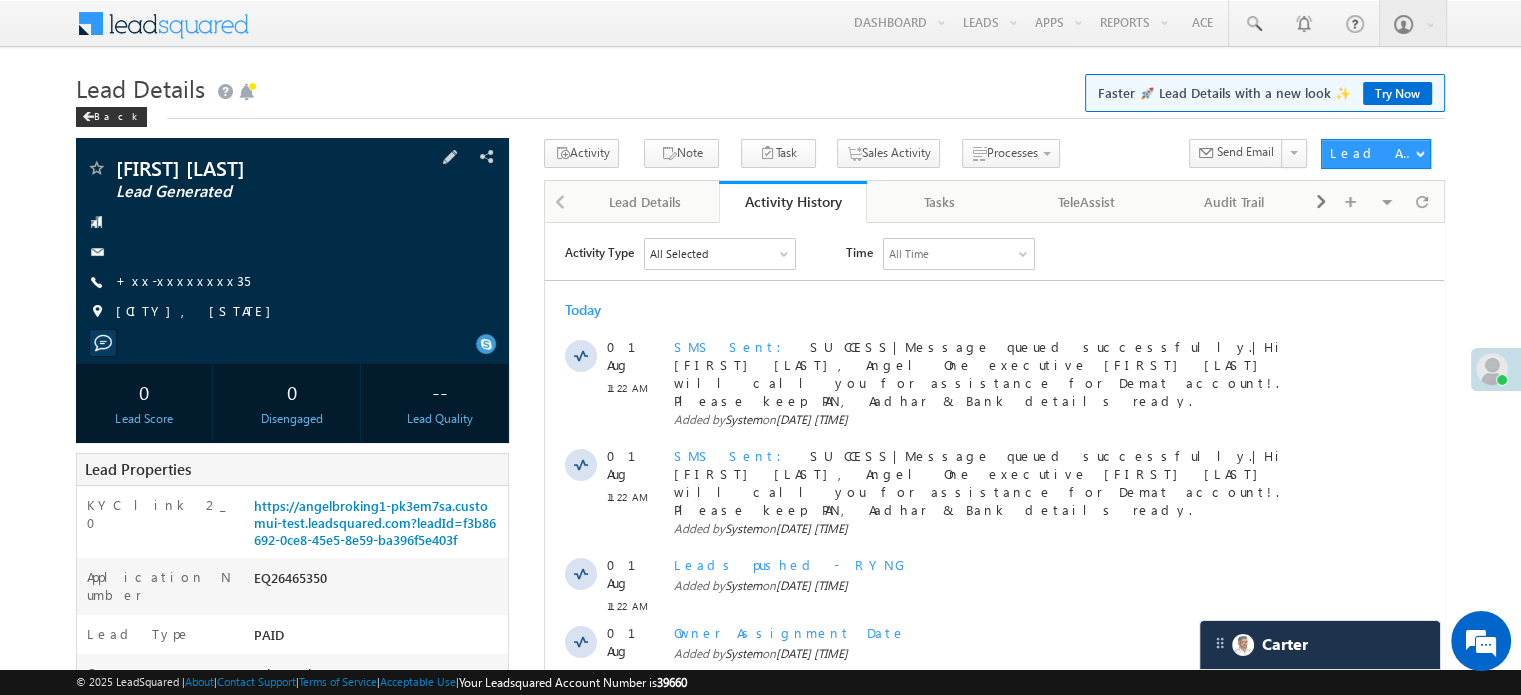 click on "[FIRST] [LAST]
Lead Generated
[PHONE]" at bounding box center (292, 245) 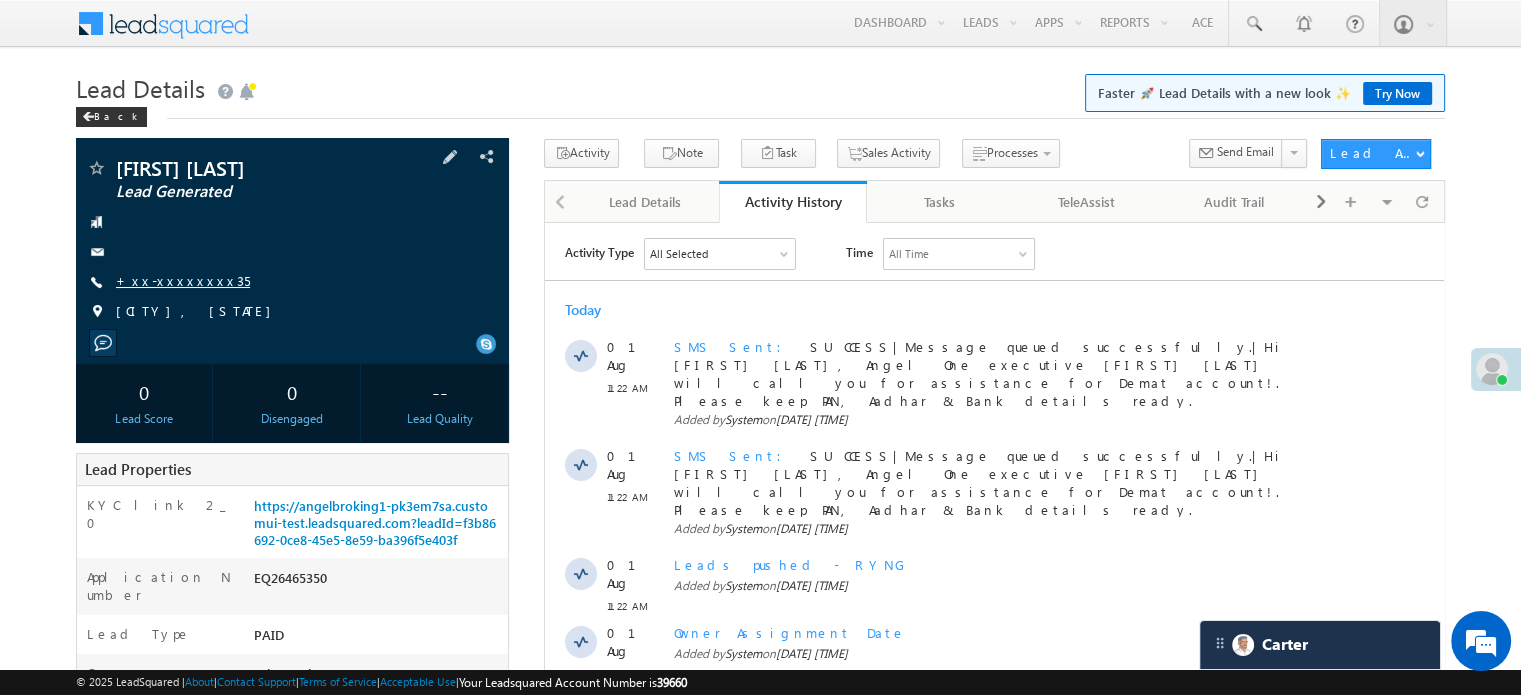 click on "+xx-xxxxxxxx35" at bounding box center [183, 280] 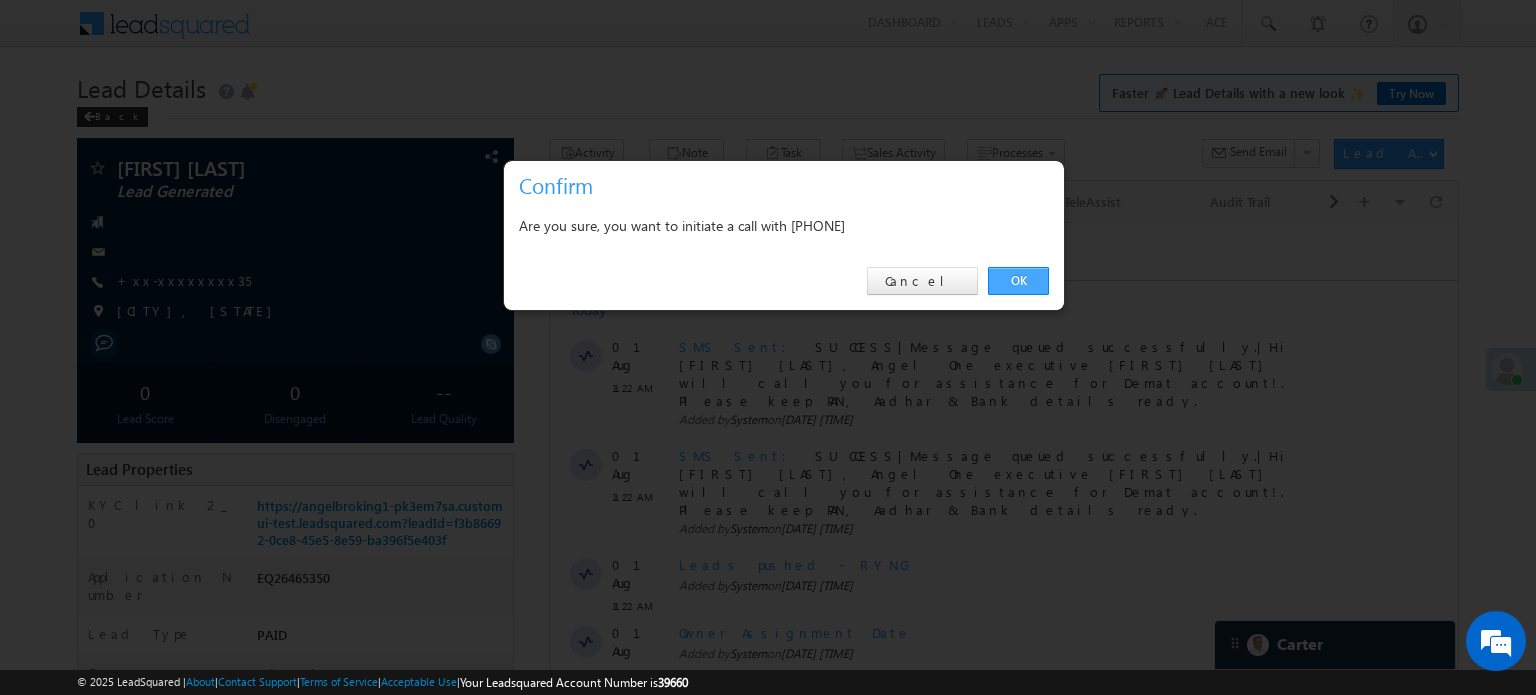drag, startPoint x: 1026, startPoint y: 277, endPoint x: 492, endPoint y: 2, distance: 600.65045 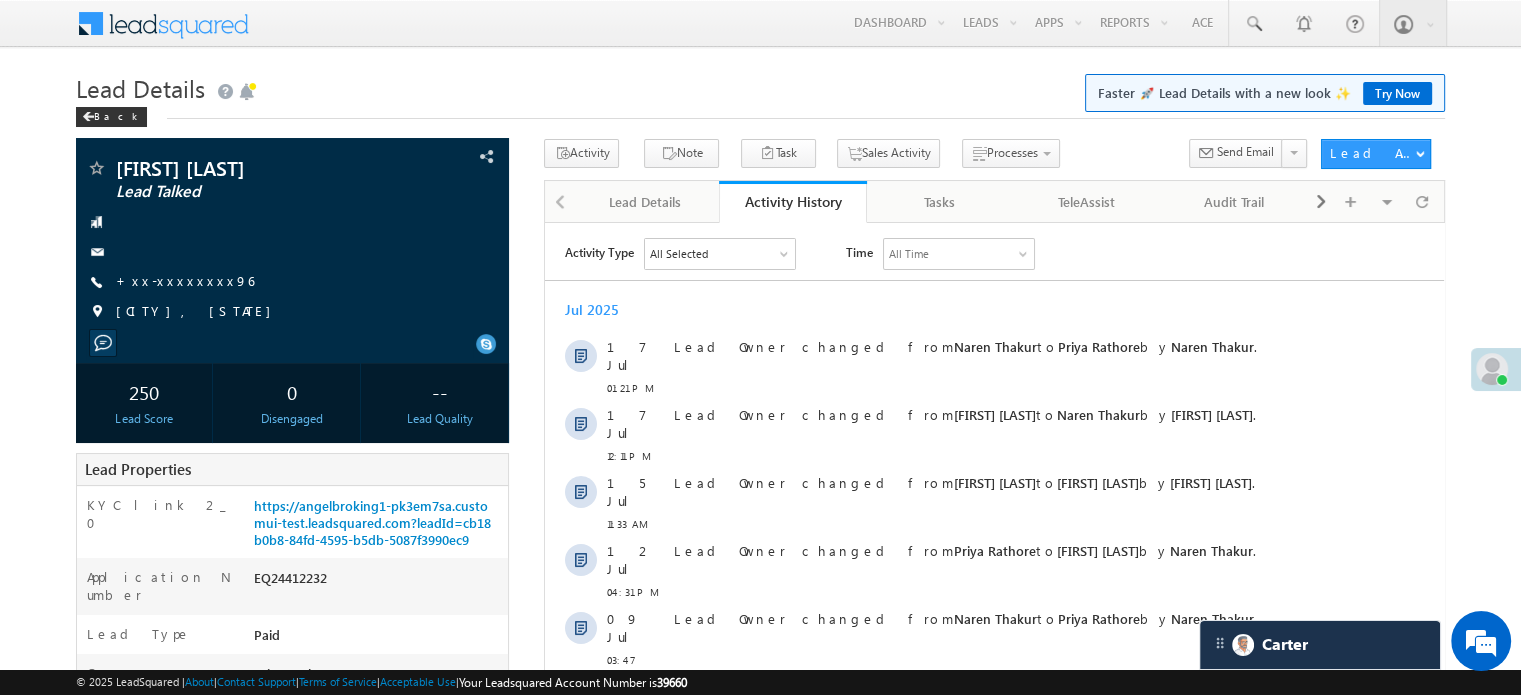 scroll, scrollTop: 0, scrollLeft: 0, axis: both 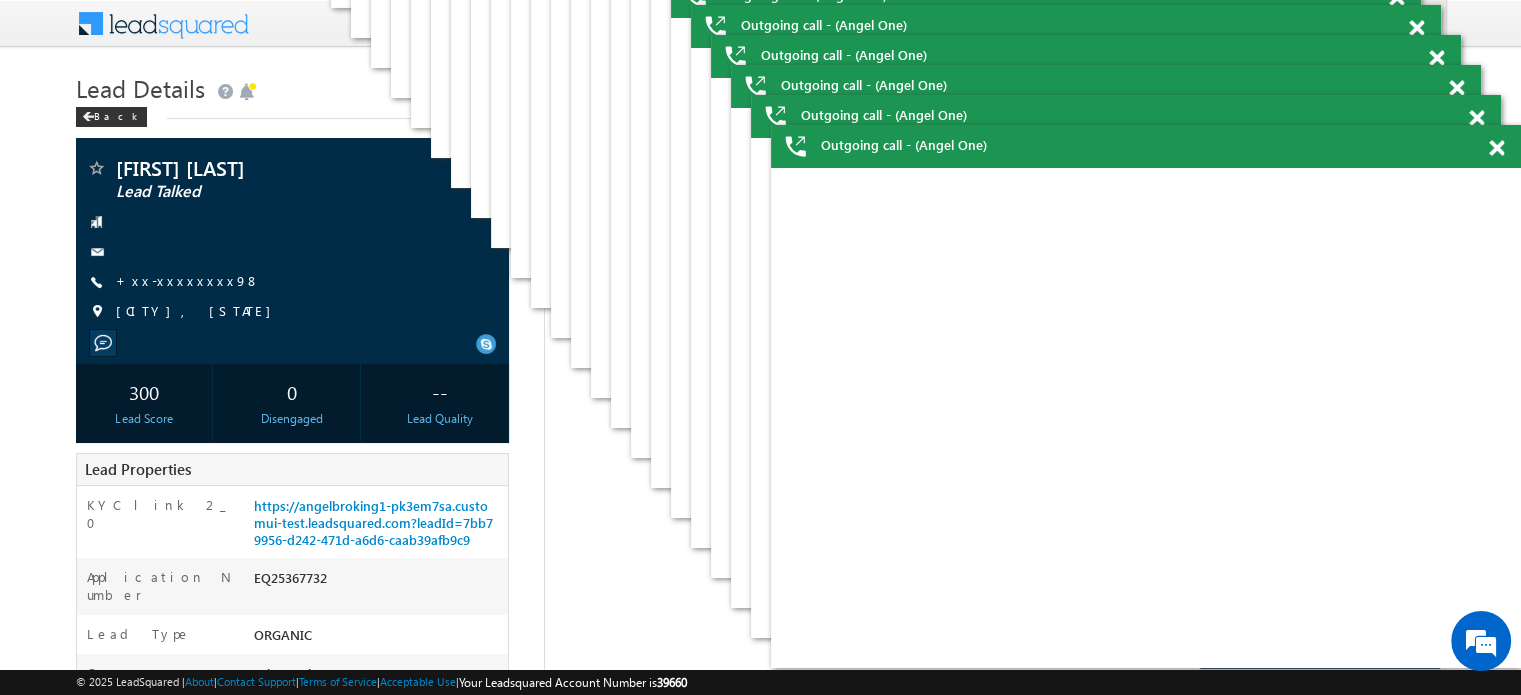 click at bounding box center (636, -1142) 